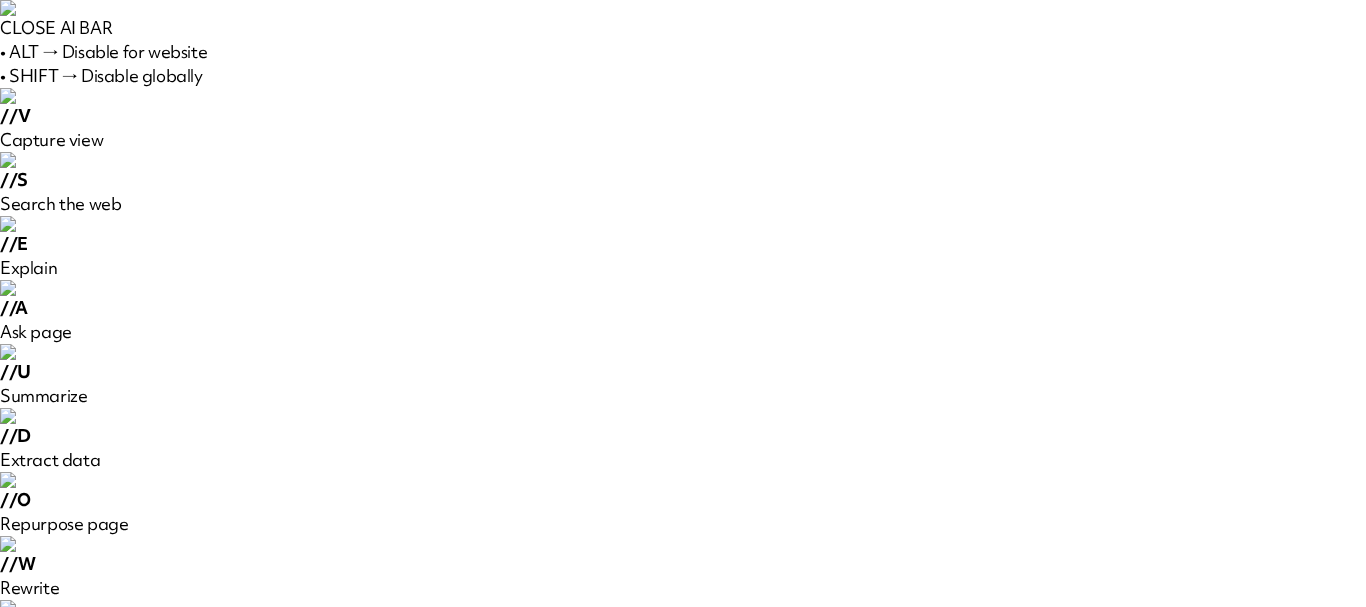 scroll, scrollTop: 0, scrollLeft: 0, axis: both 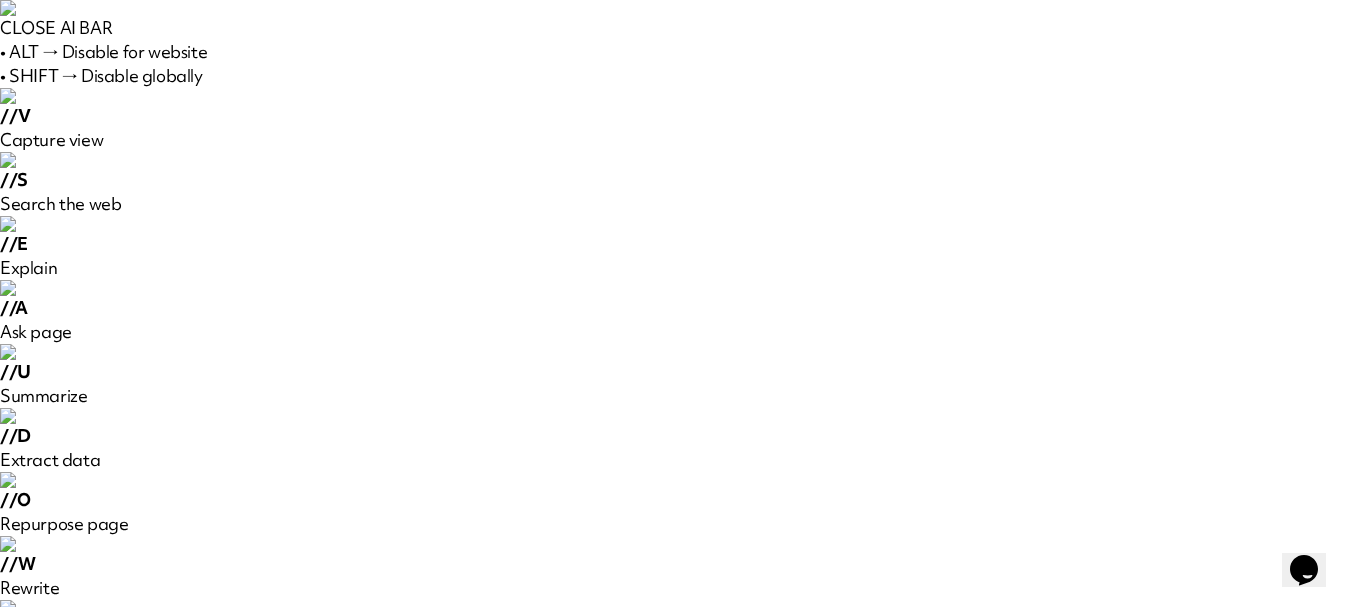 click on "bphomes.com.au" at bounding box center [628, 1043] 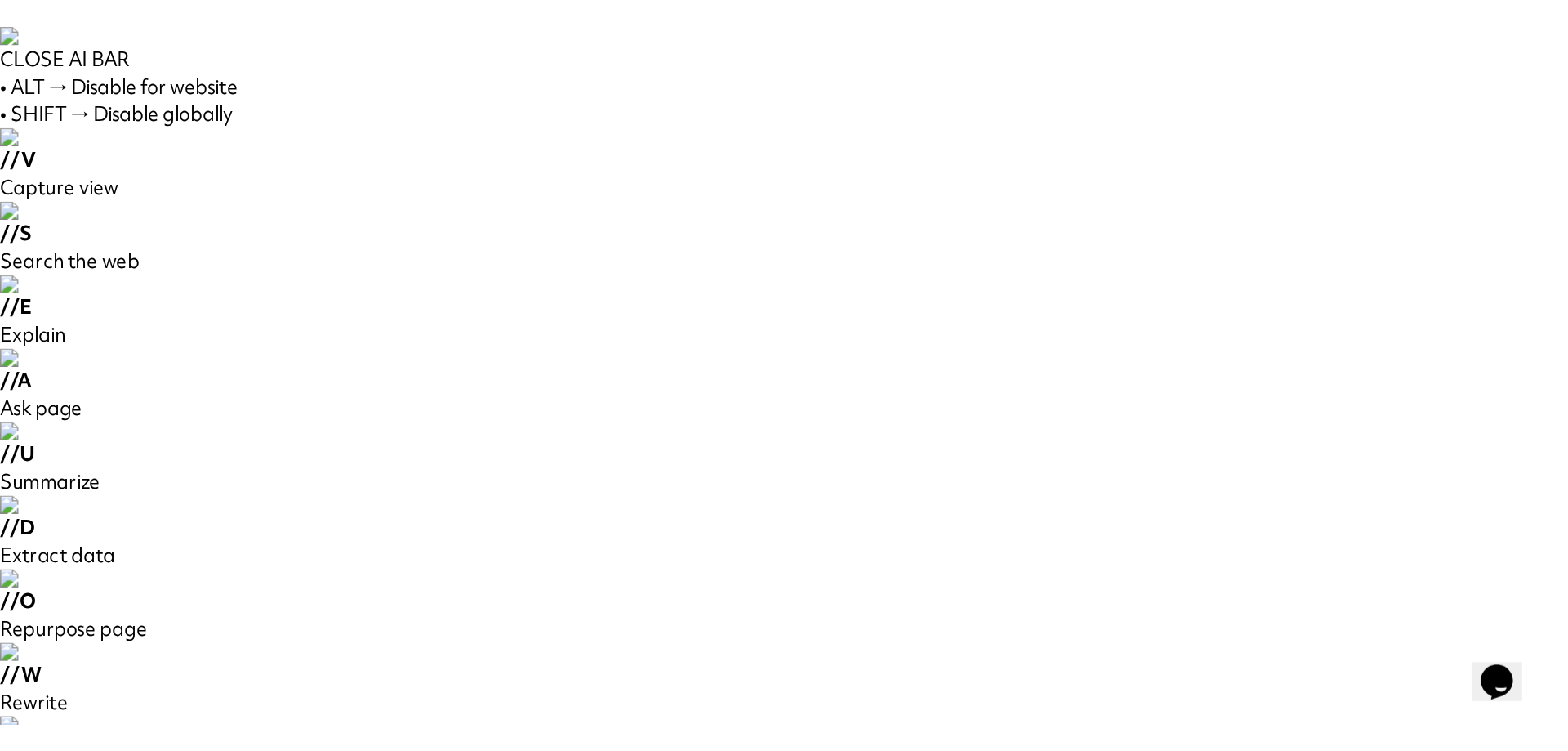 scroll, scrollTop: 0, scrollLeft: 0, axis: both 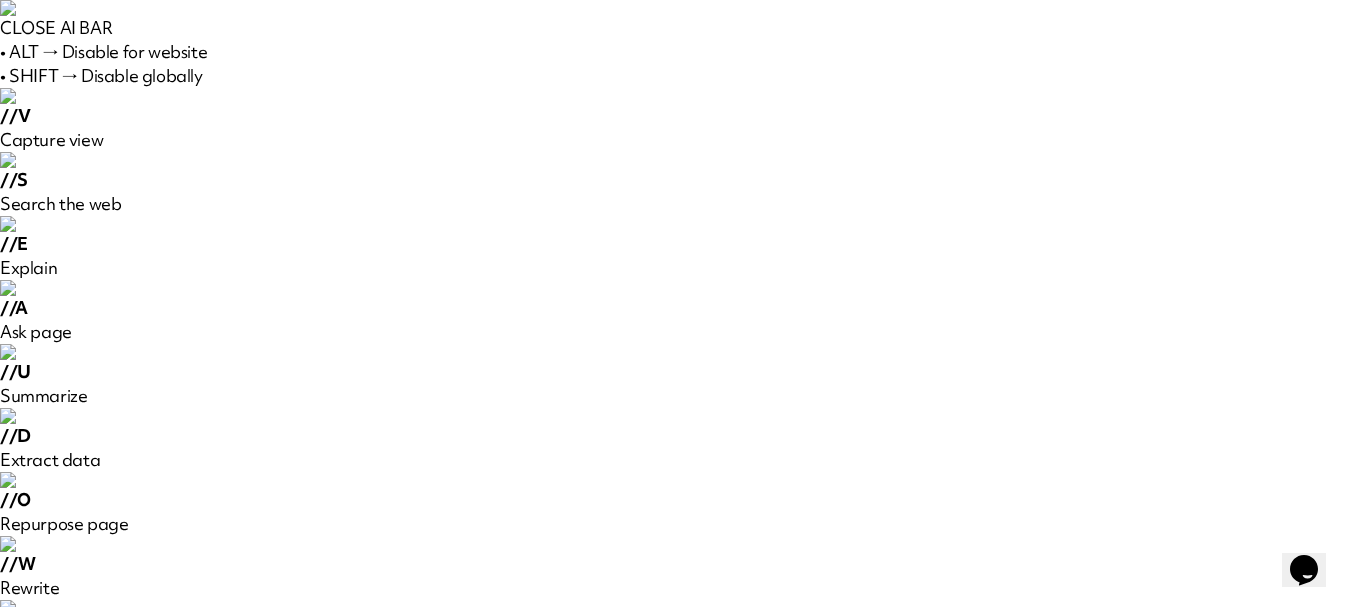 click on "Download Glow plugin" at bounding box center (643, 1099) 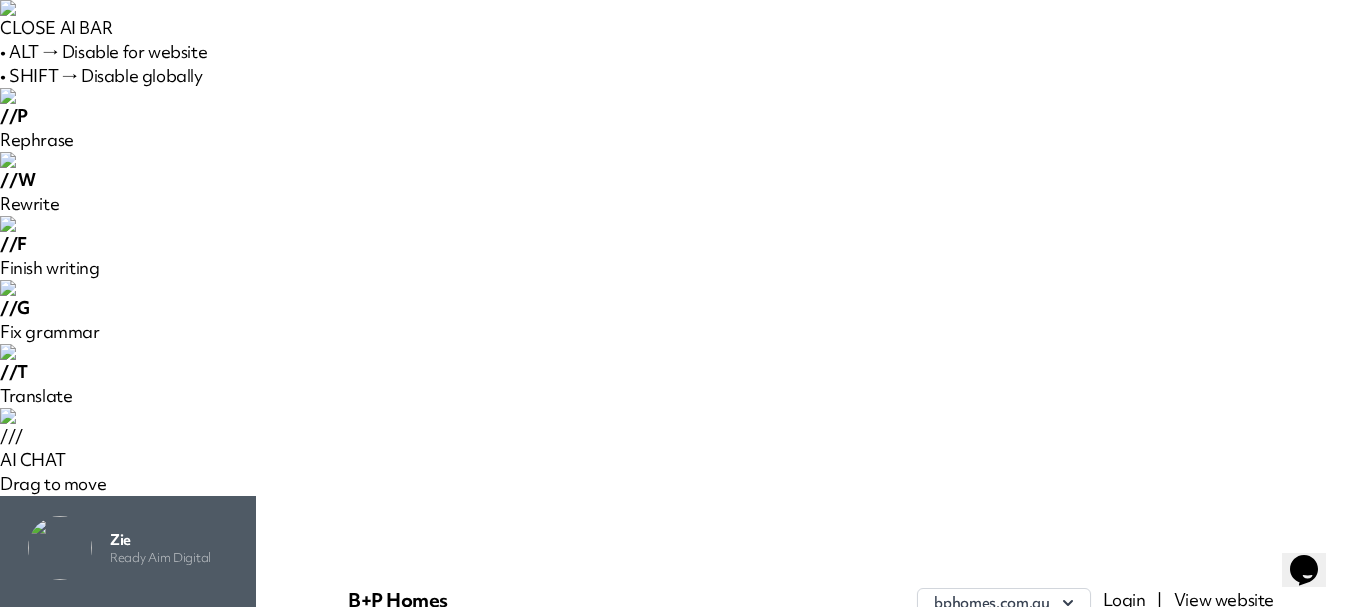 paste on "**********" 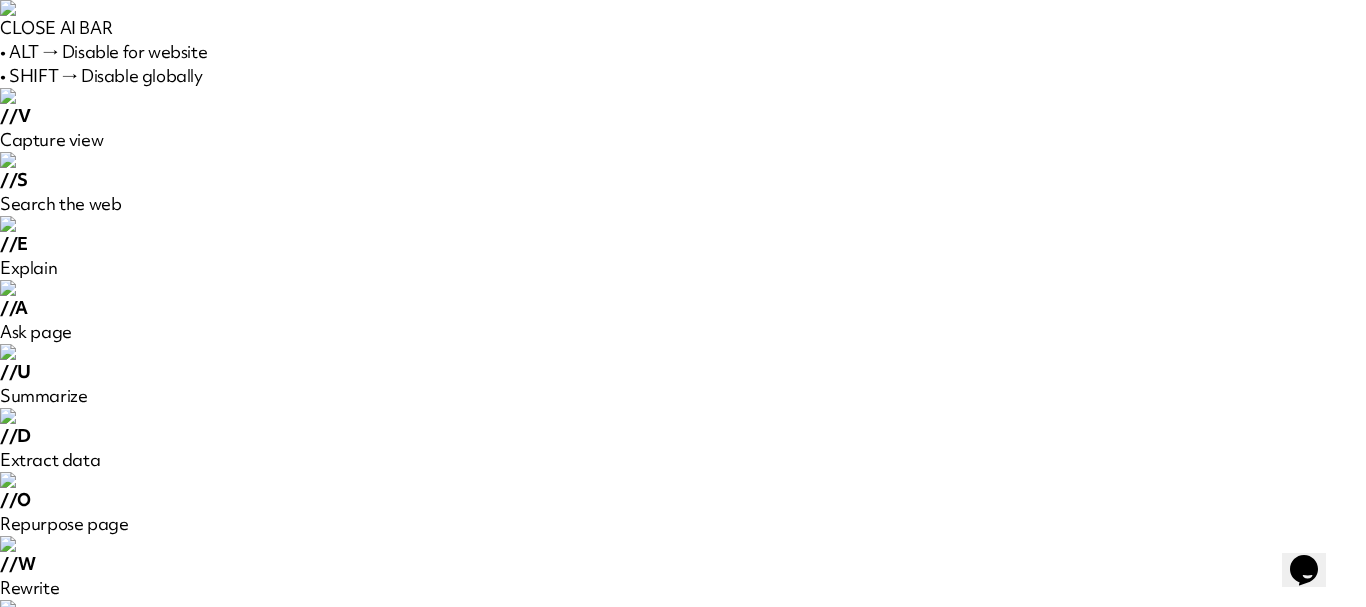 click on "WordPress" at bounding box center [398, 940] 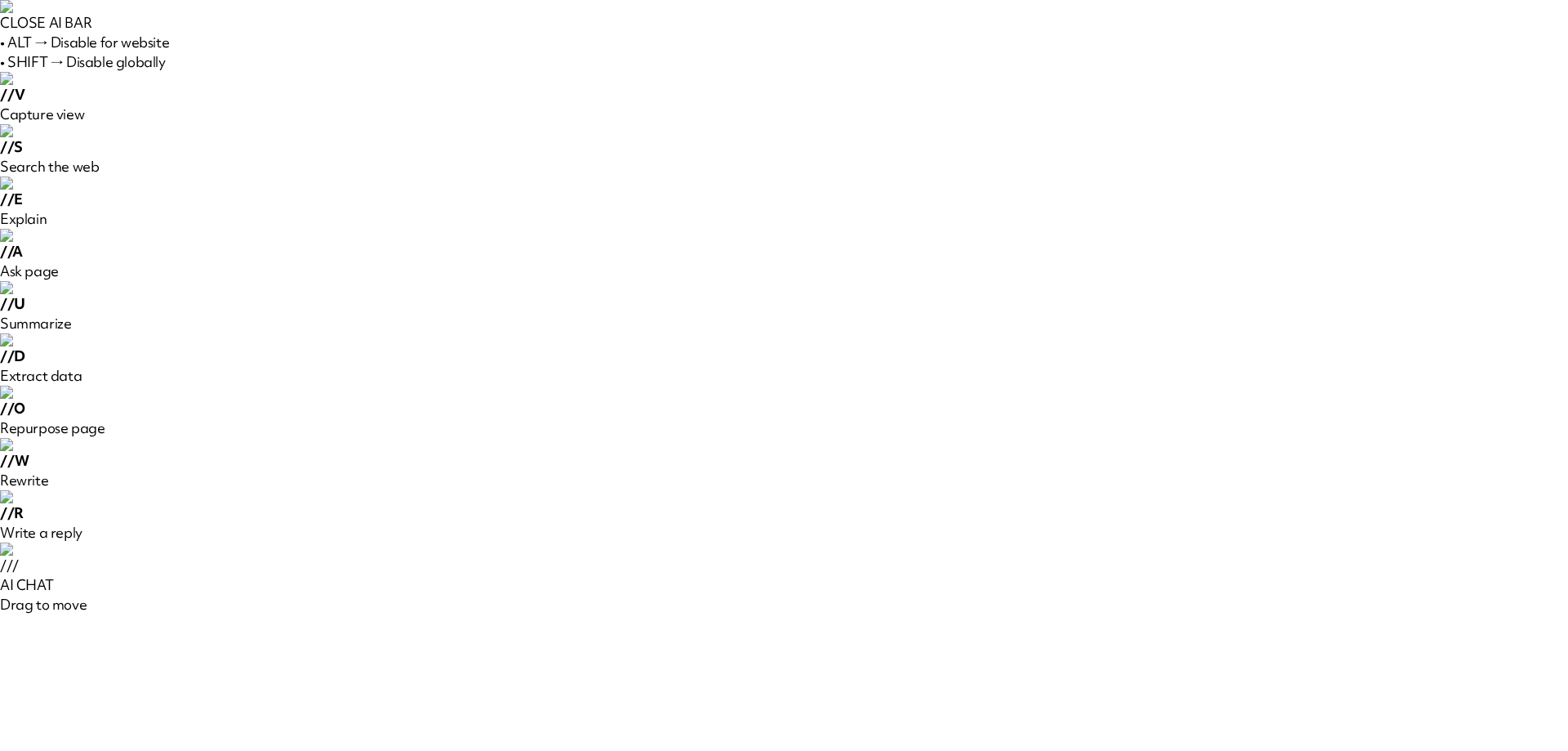 scroll, scrollTop: 0, scrollLeft: 0, axis: both 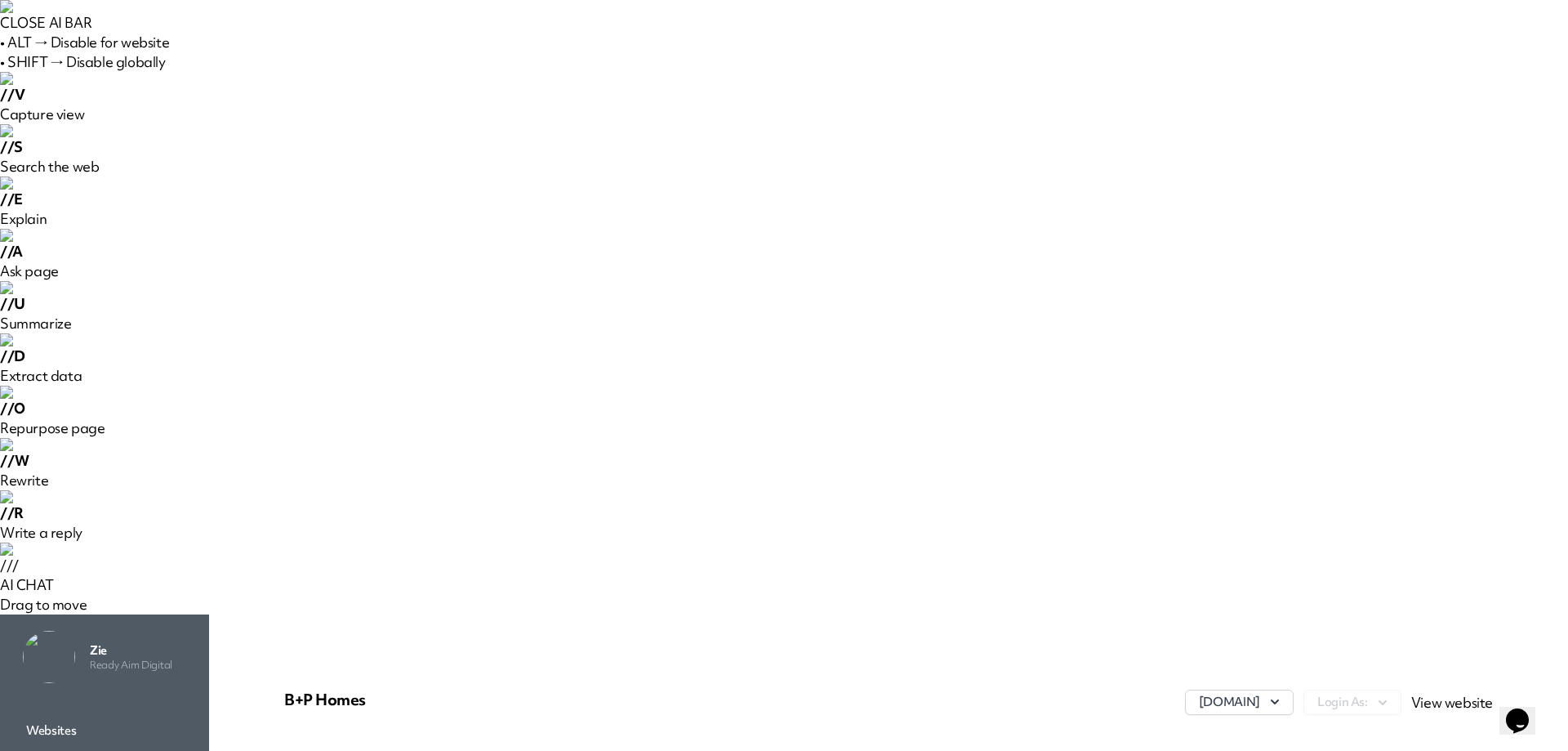 click on "B+P Homes
bphomes.com.au
Login As:
View website
WordPress
Timeline
Stopwatch
Tickets
Backups
Uptime
Performance
Reports
Users
Settings
Status
|
Events
|
Alerts
|
Settings
Current Status
up
Time since last offline
31 minutes
Average Uptime  (last 30 days)
100%" at bounding box center [889, 990] 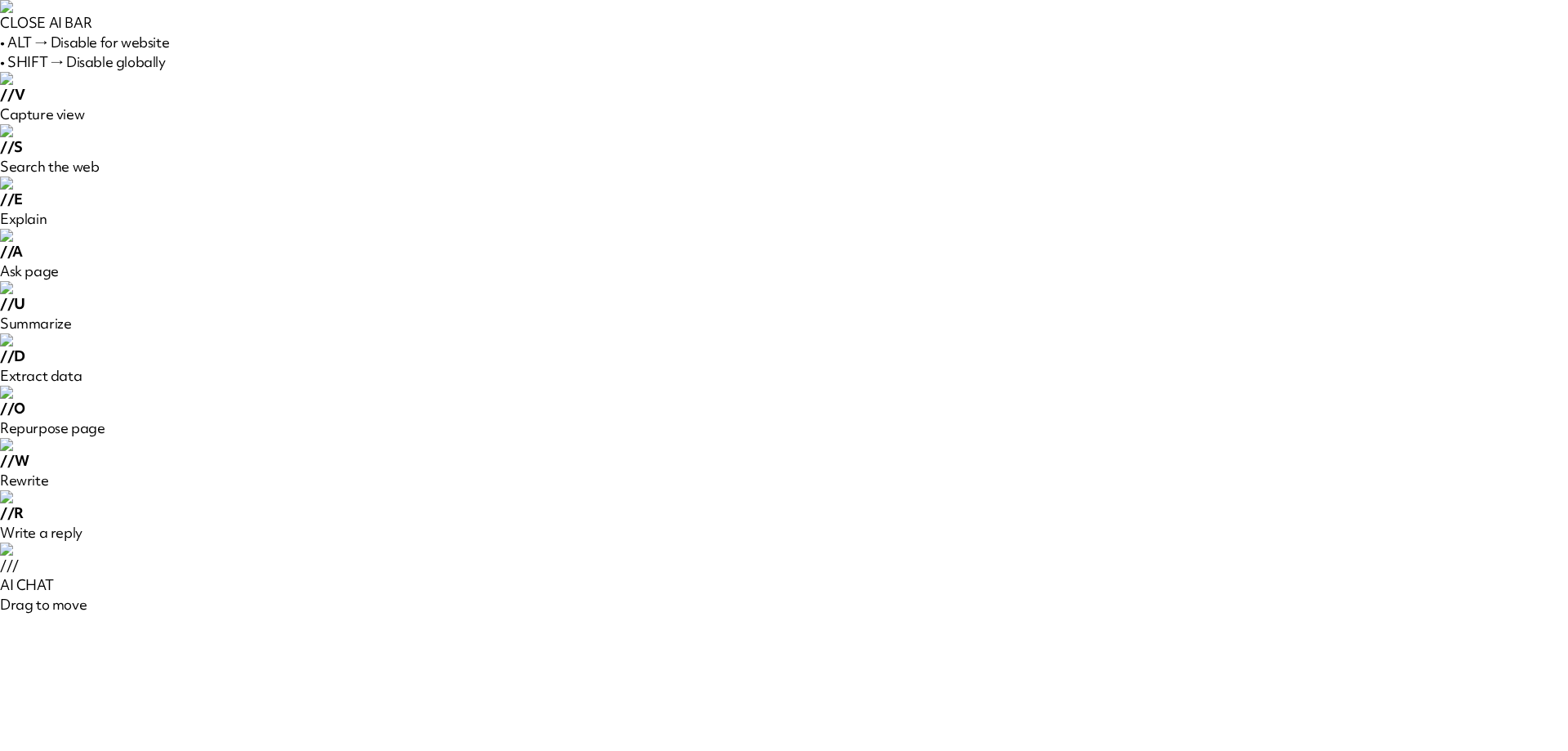 scroll, scrollTop: 0, scrollLeft: 0, axis: both 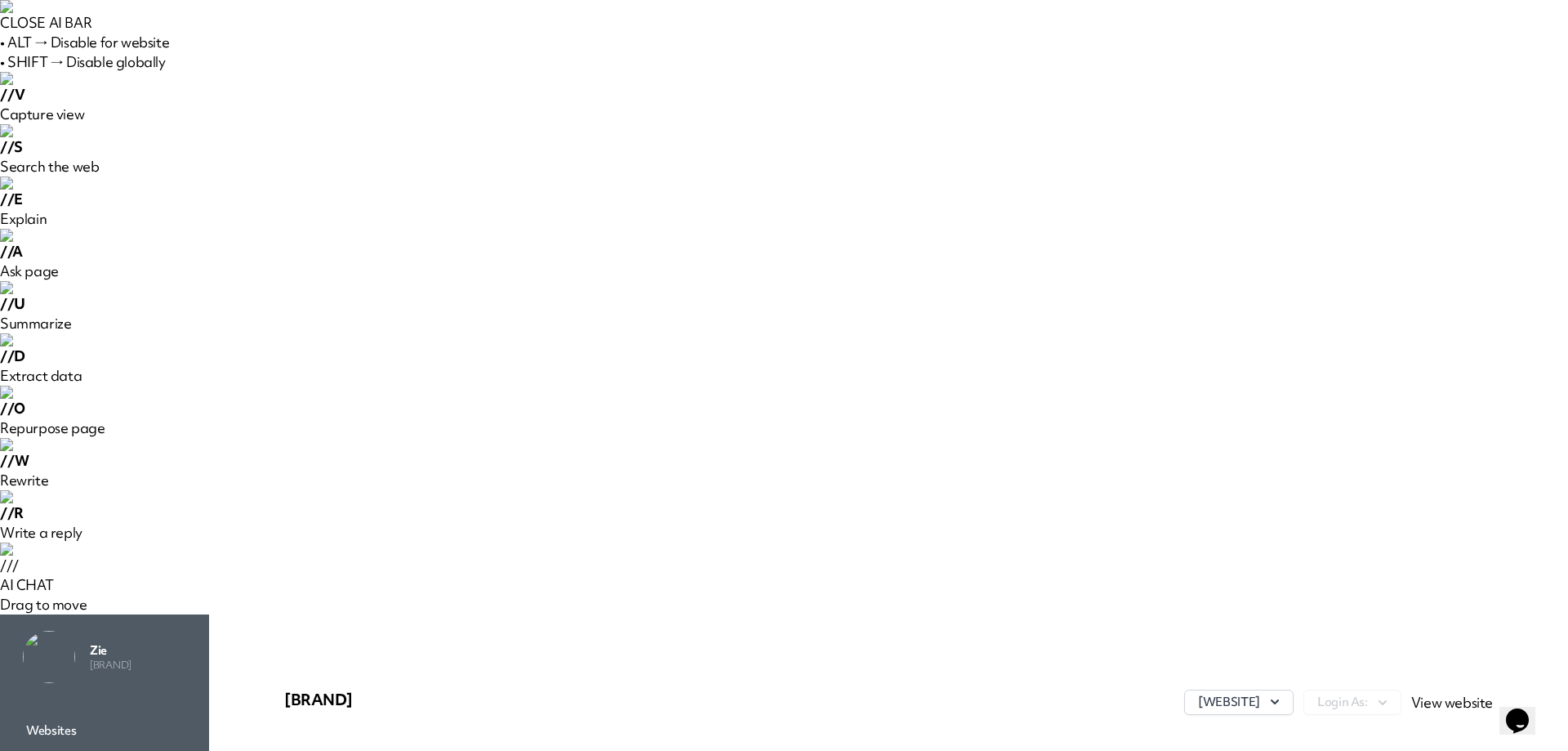 click on "Websites" at bounding box center [105, 731] 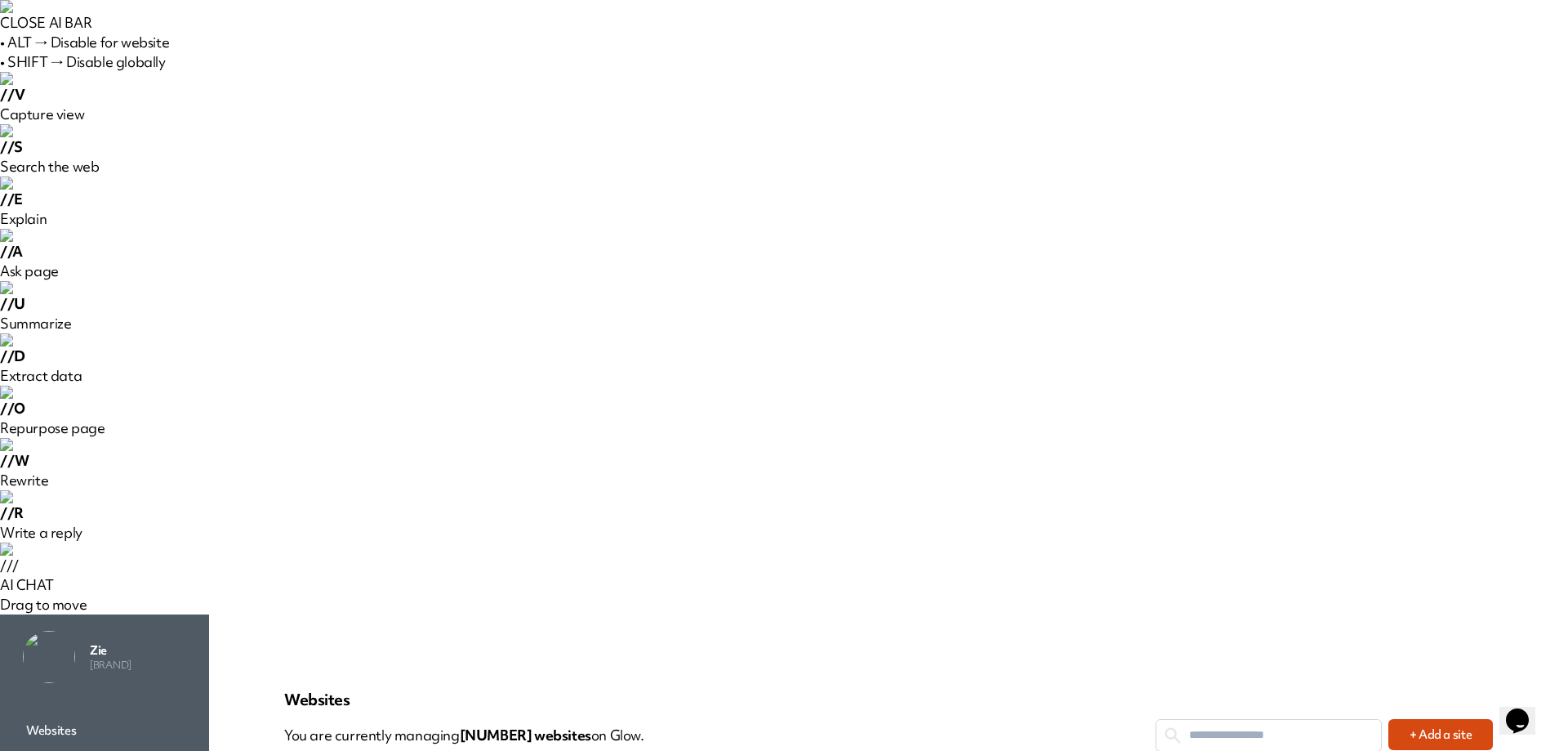 click at bounding box center (1273, 1326) 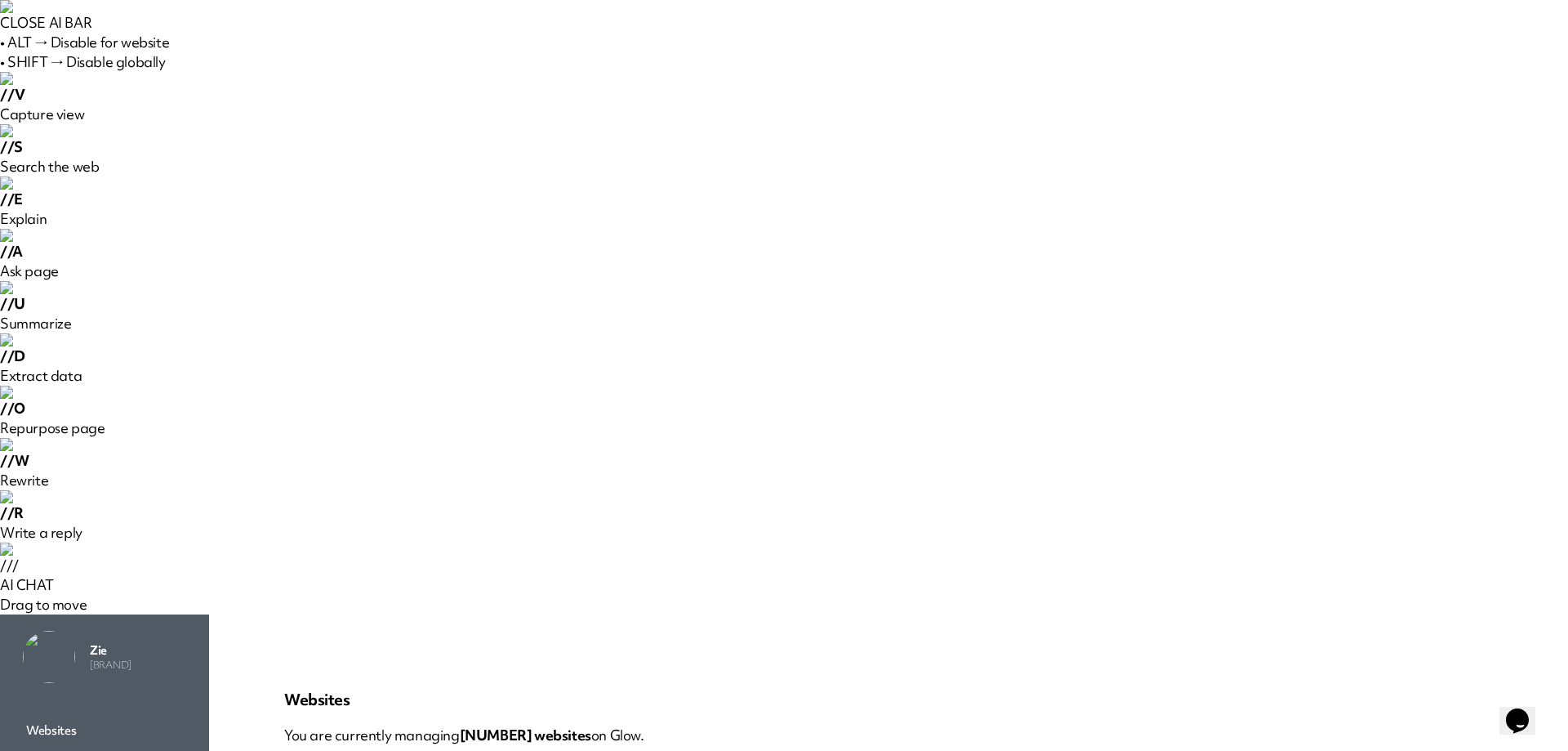 click on "Are you adding this website for an existing client?     Yes     No" at bounding box center [967, 861] 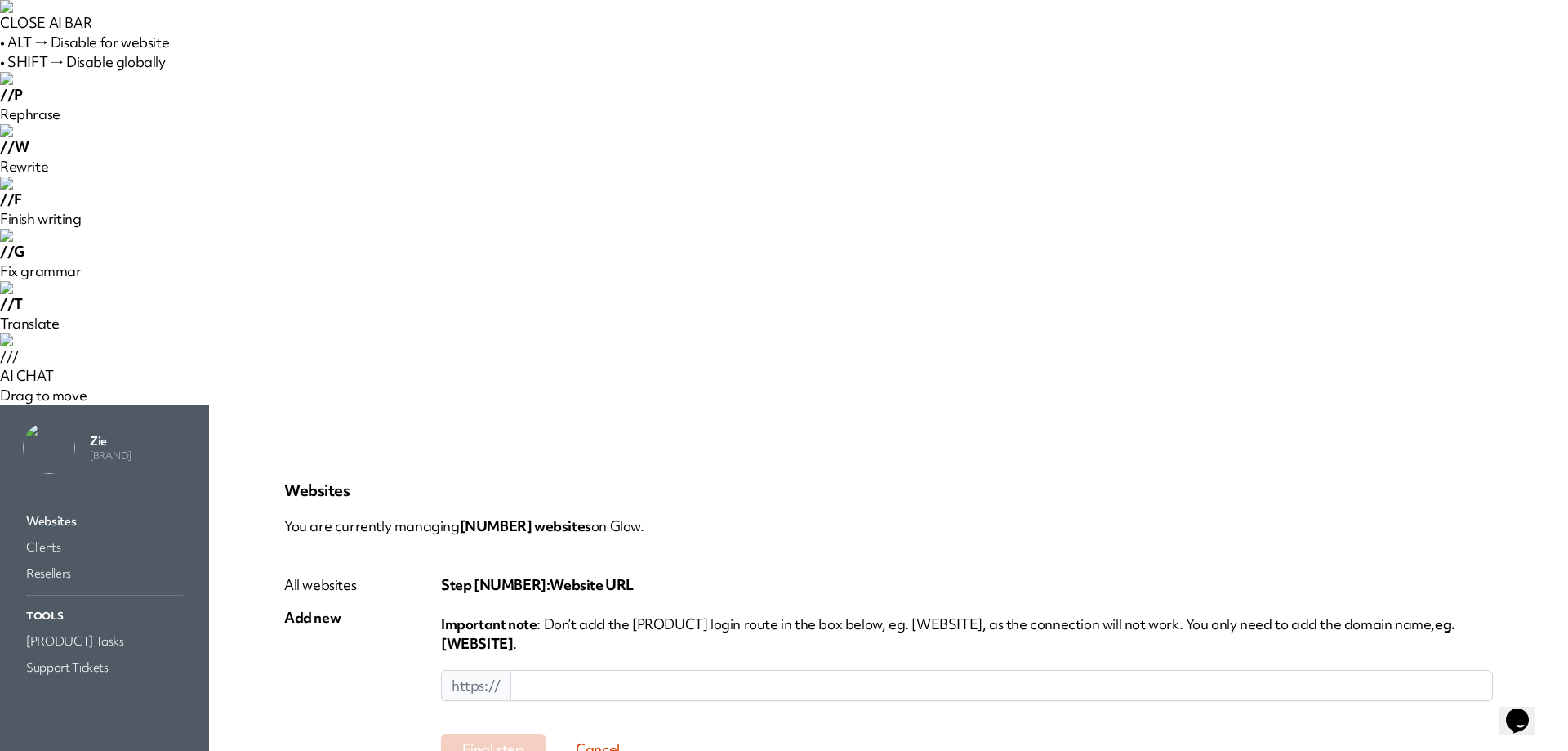 click at bounding box center (1001, 686) 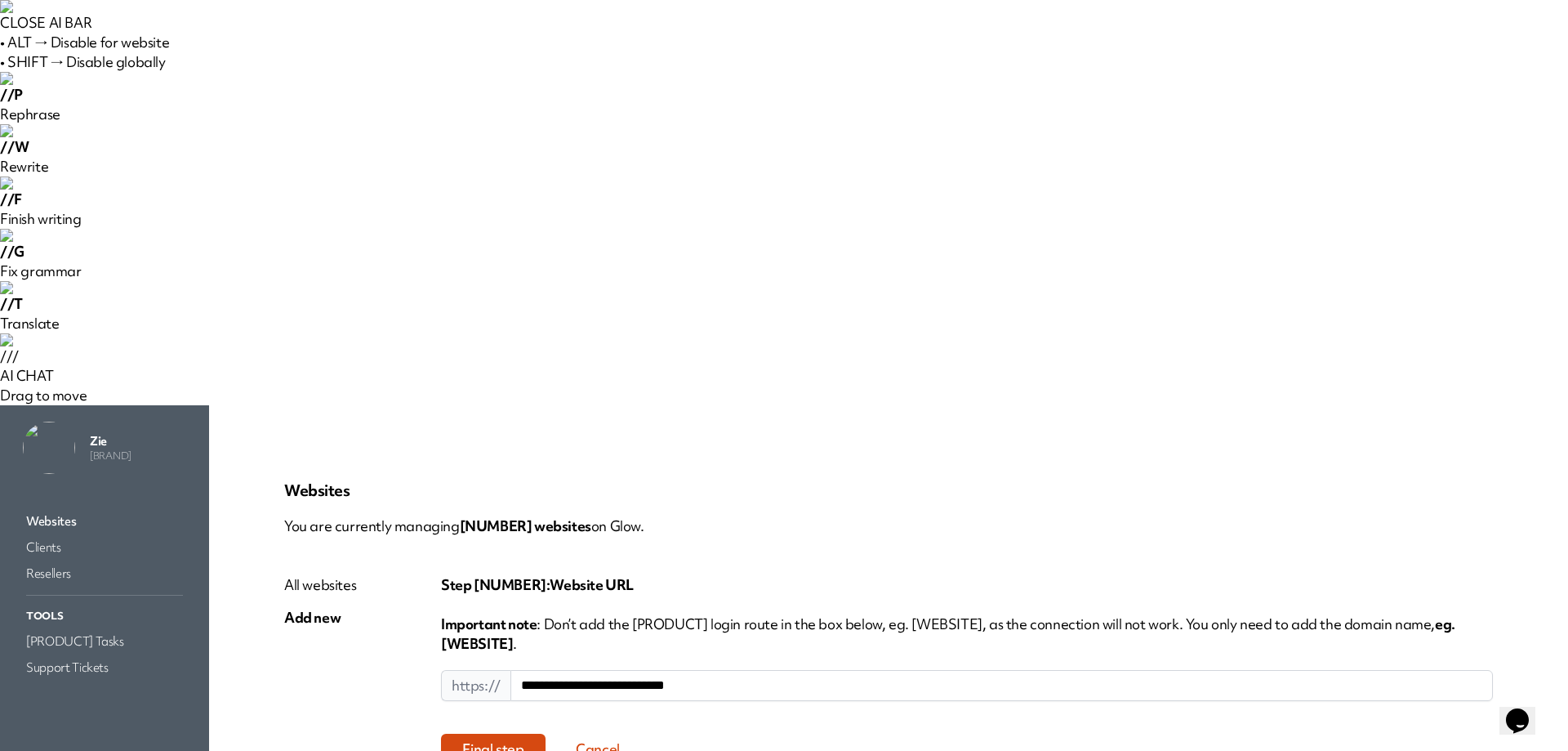 click on "**********" at bounding box center (1001, 686) 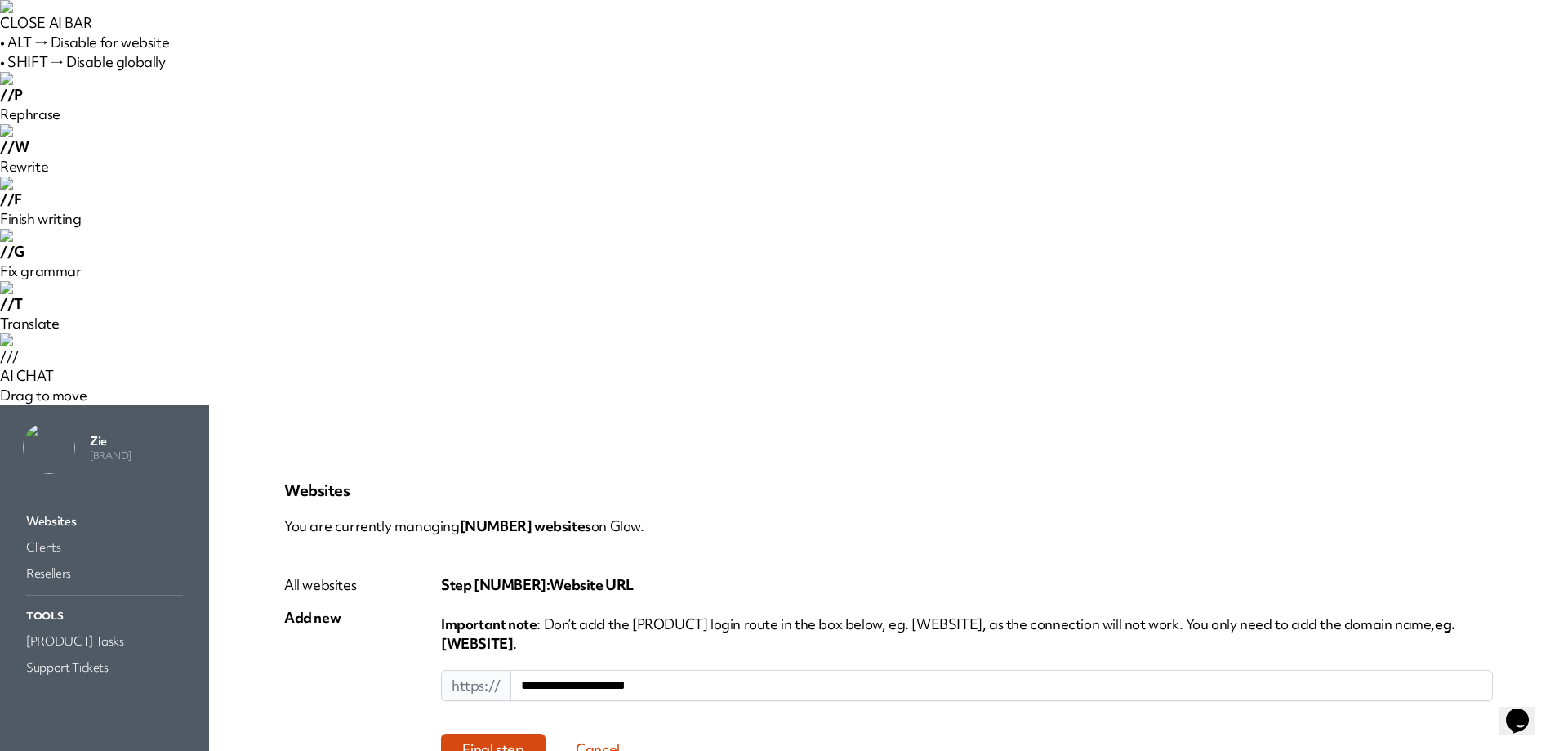 click on "Final step" at bounding box center [493, 749] 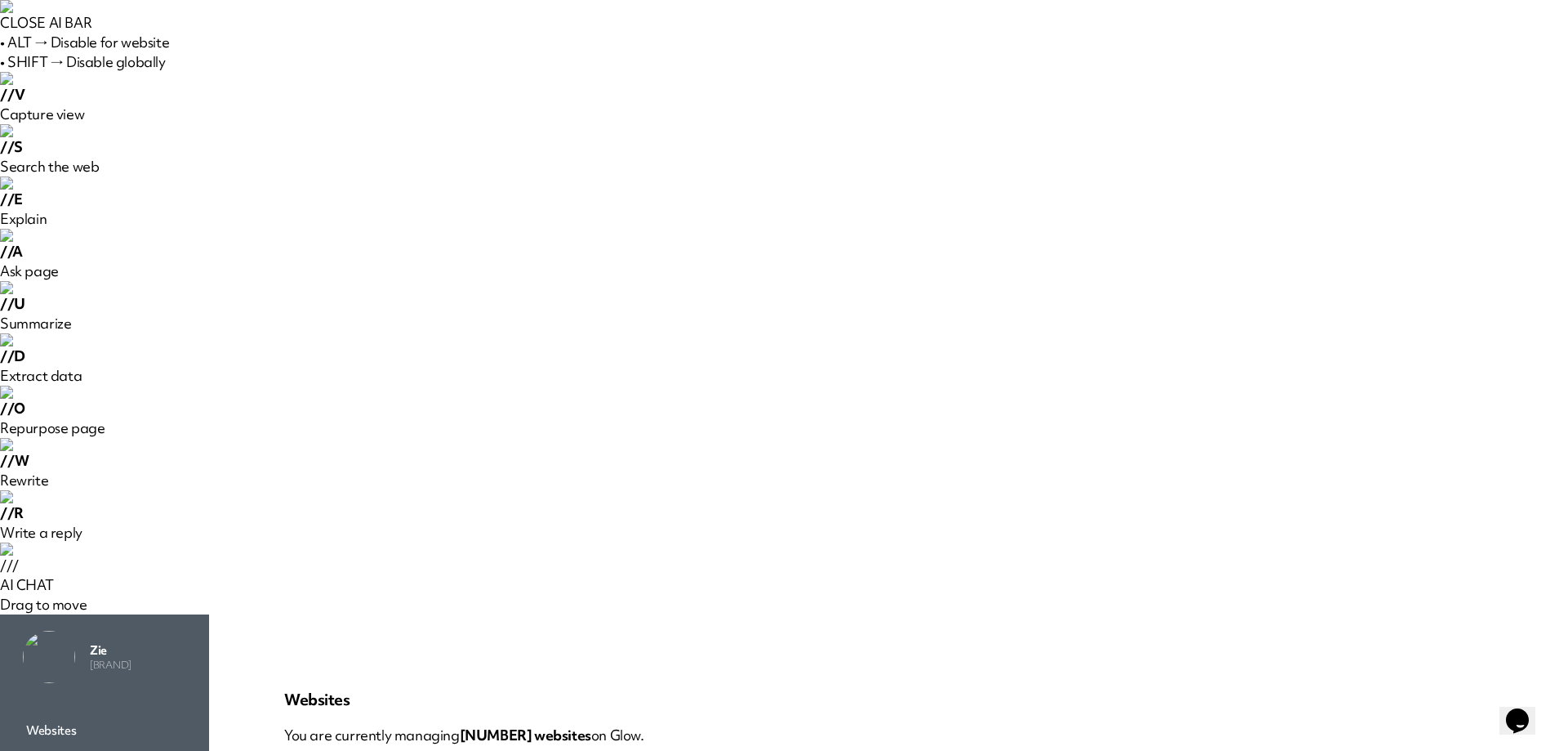 click on "View Website Area." at bounding box center (845, 804) 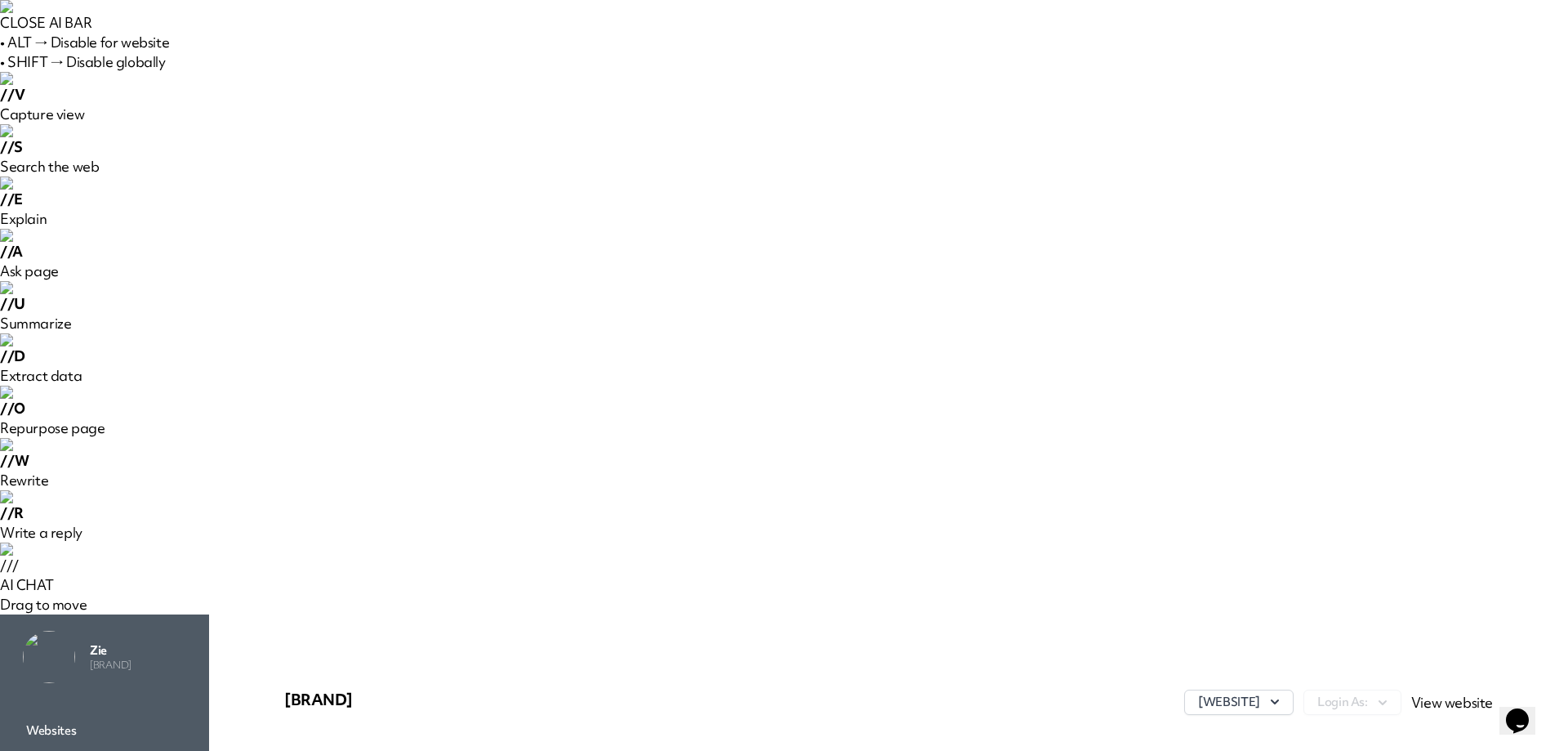 click on "Uptime" at bounding box center [325, 932] 